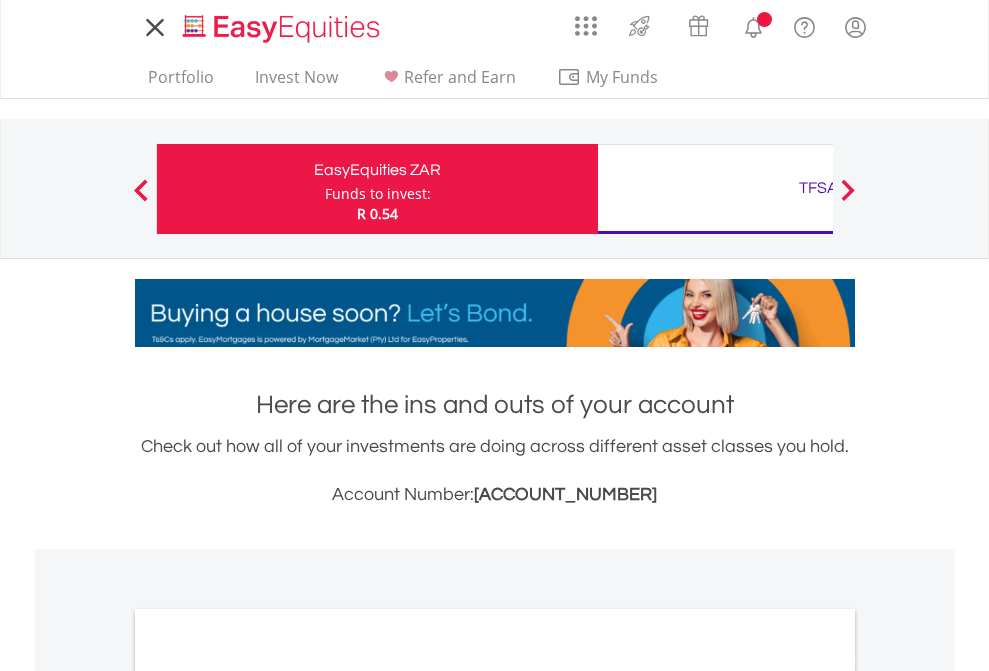 scroll, scrollTop: 0, scrollLeft: 0, axis: both 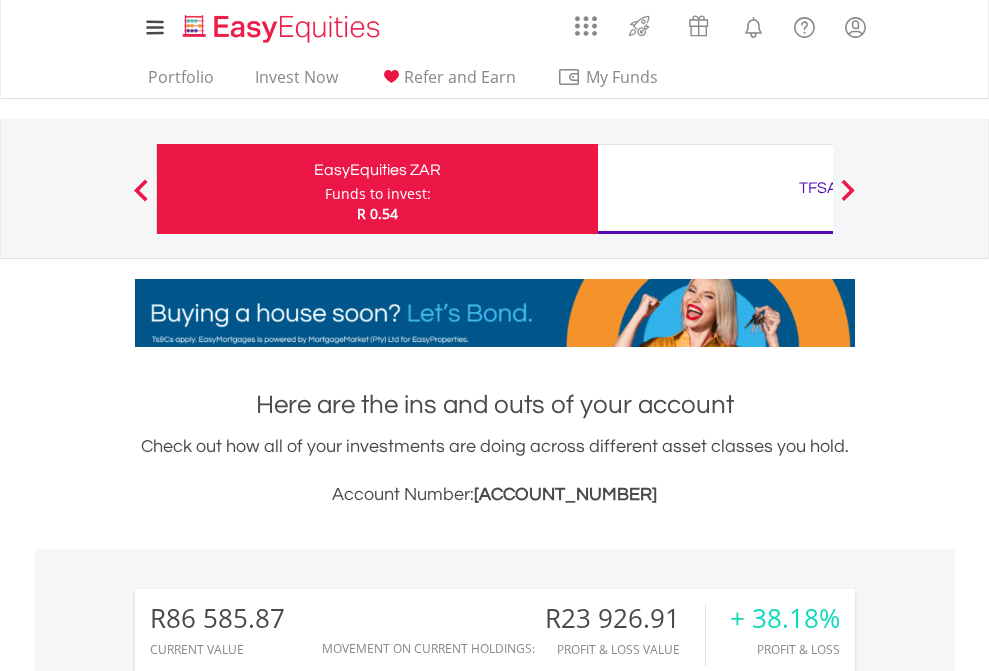 click on "Funds to invest:" at bounding box center (378, 194) 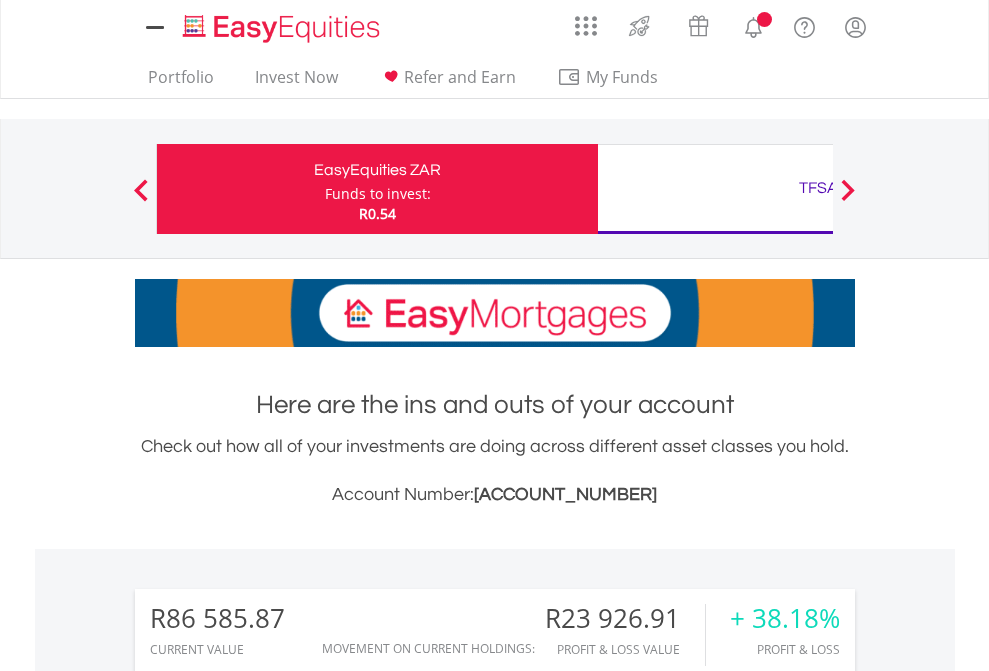 scroll, scrollTop: 0, scrollLeft: 0, axis: both 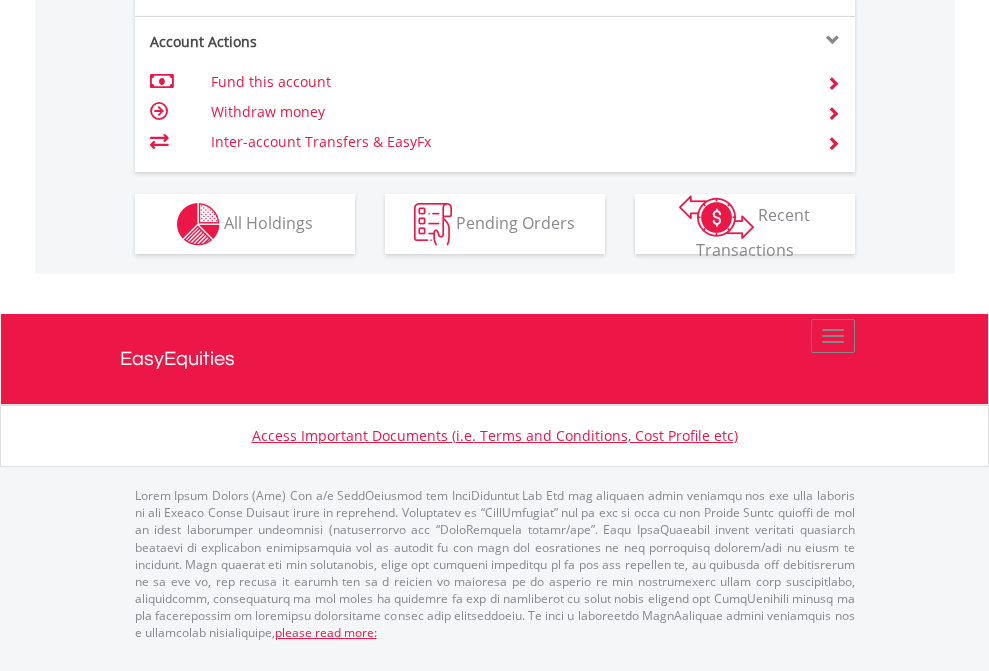 click on "Investment types" at bounding box center [706, -337] 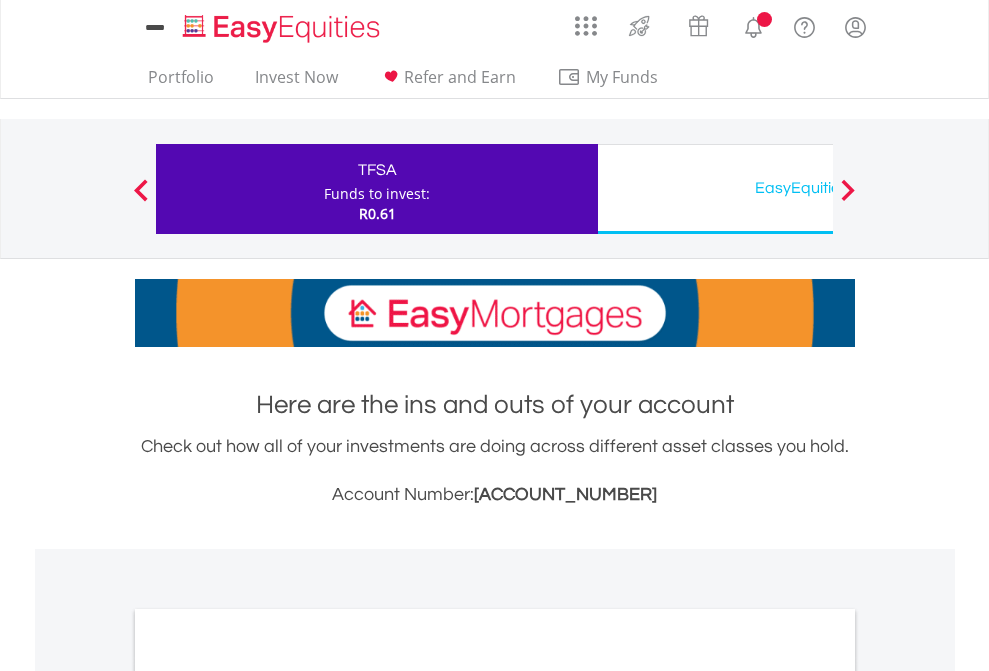 scroll, scrollTop: 0, scrollLeft: 0, axis: both 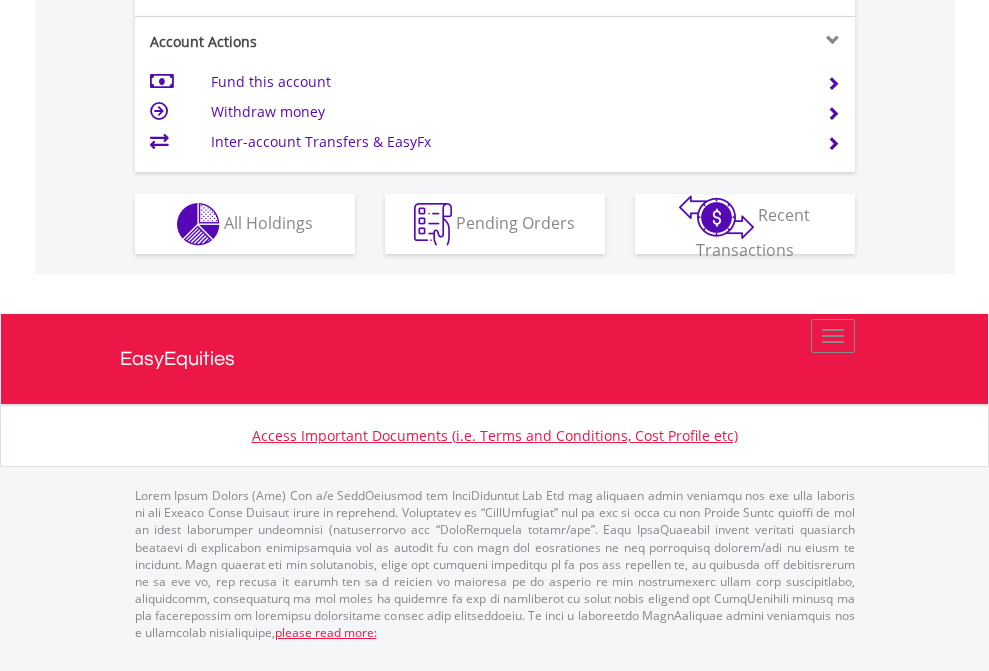 click on "Investment types" at bounding box center [706, -337] 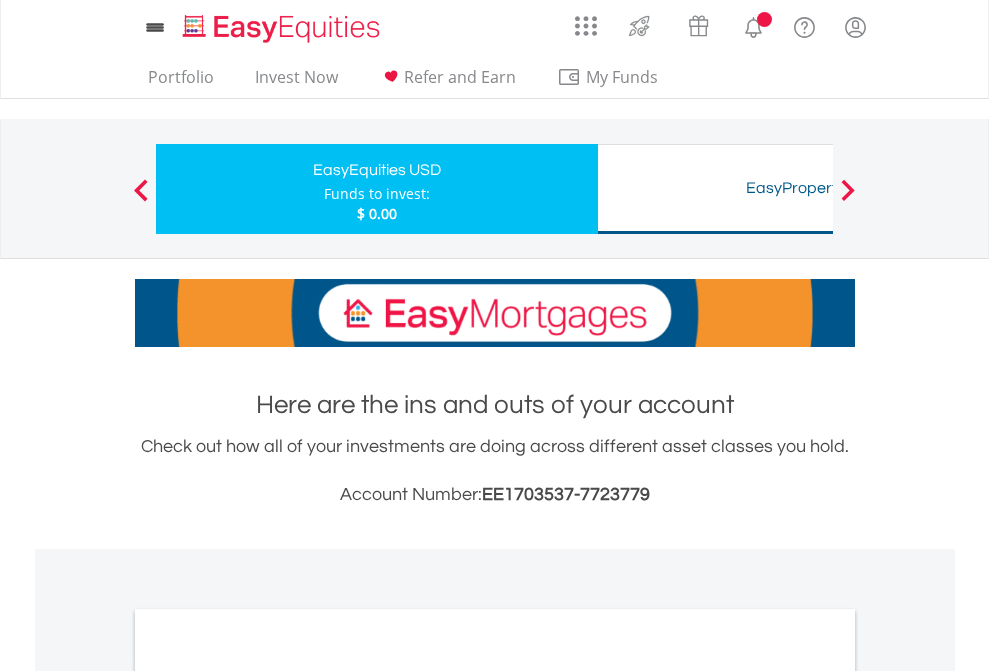 scroll, scrollTop: 0, scrollLeft: 0, axis: both 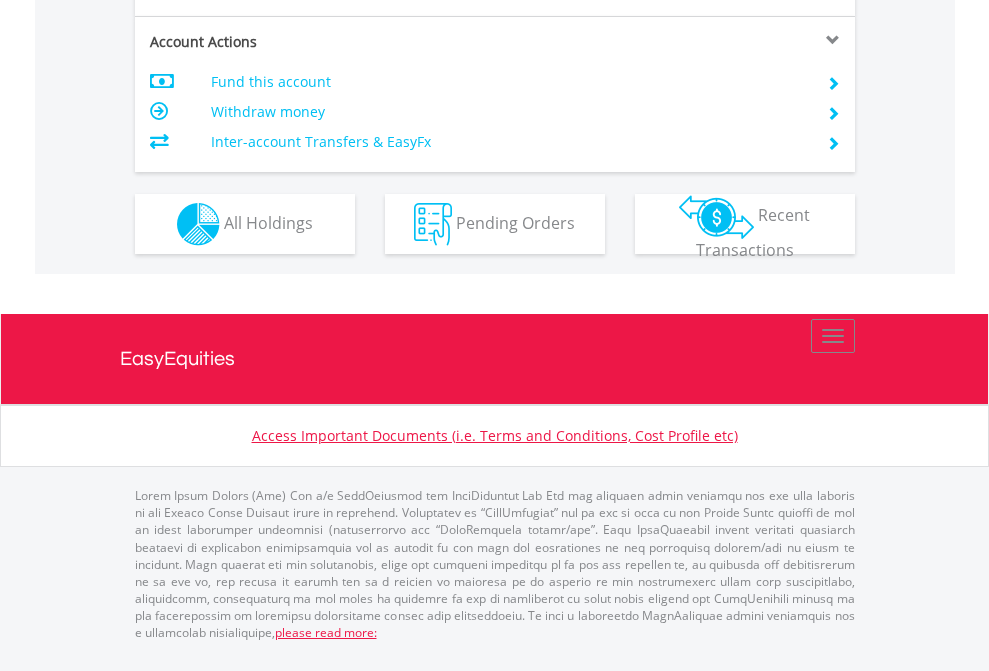 click on "Investment types" at bounding box center [706, -337] 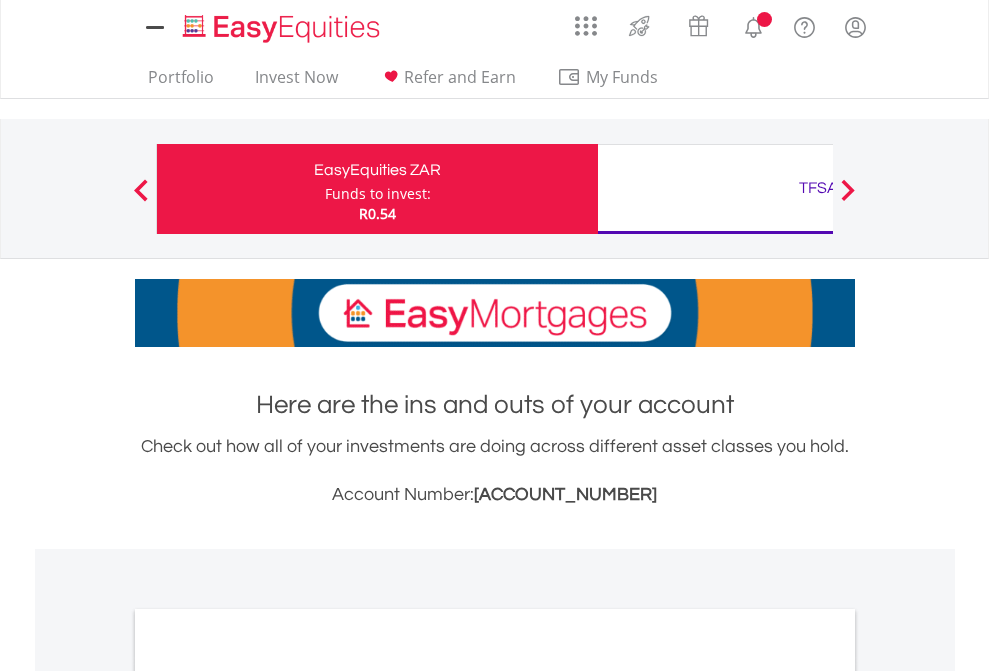 scroll, scrollTop: 0, scrollLeft: 0, axis: both 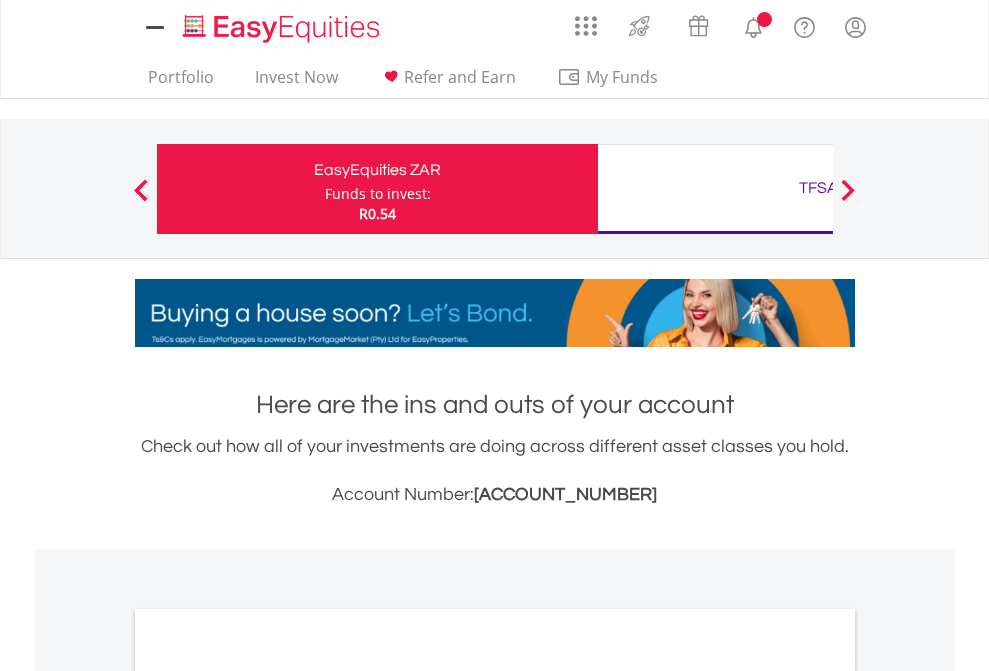 click on "All Holdings" at bounding box center [268, 1096] 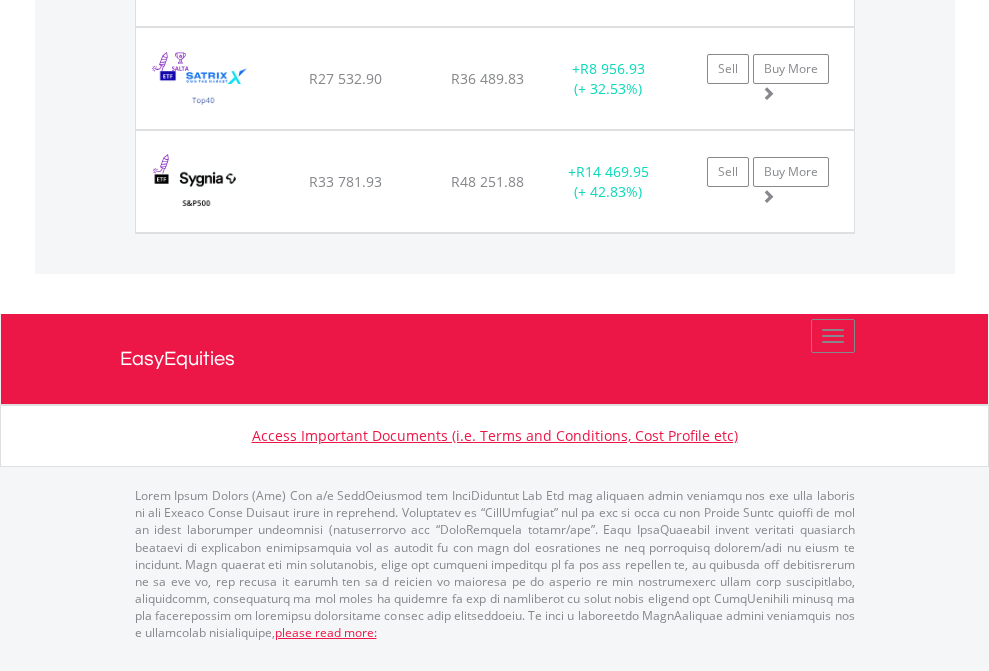 click on "TFSA" at bounding box center (818, -1174) 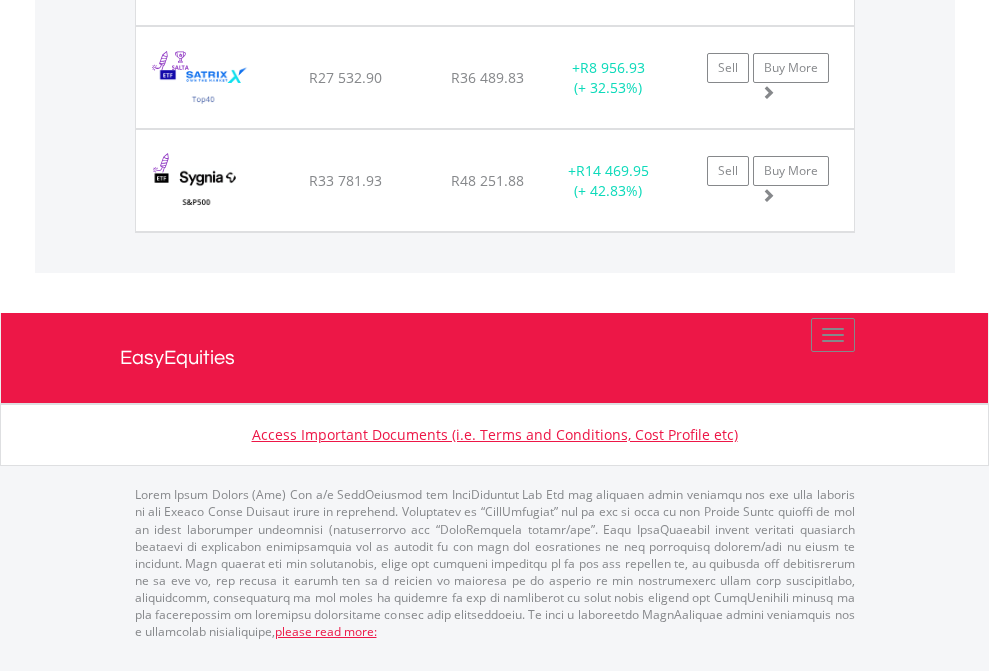 scroll, scrollTop: 144, scrollLeft: 0, axis: vertical 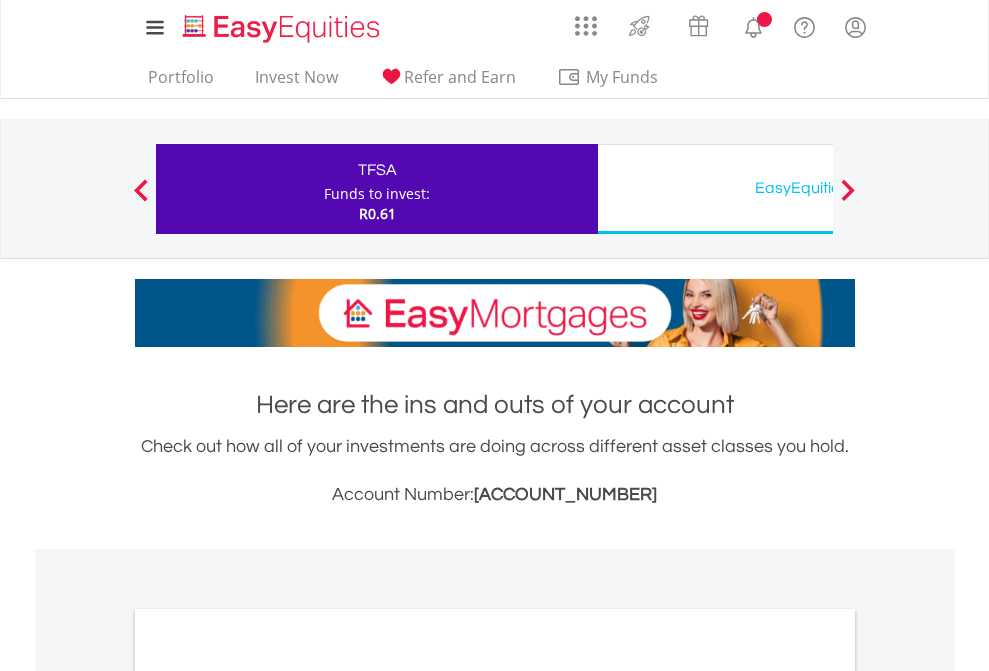 click on "All Holdings" at bounding box center [268, 1096] 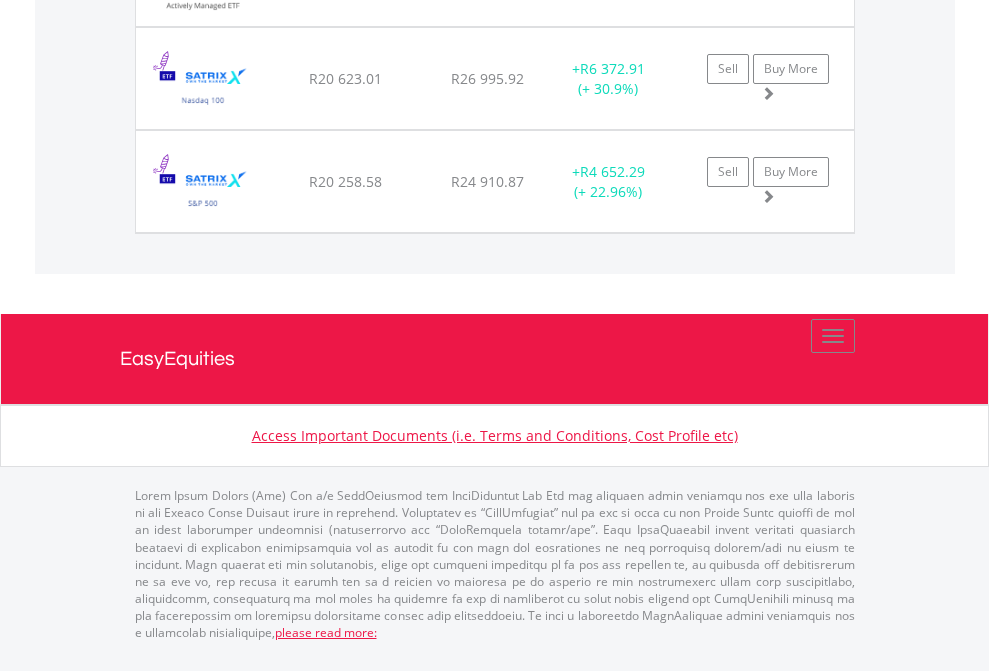 click on "EasyEquities USD" at bounding box center (818, -1174) 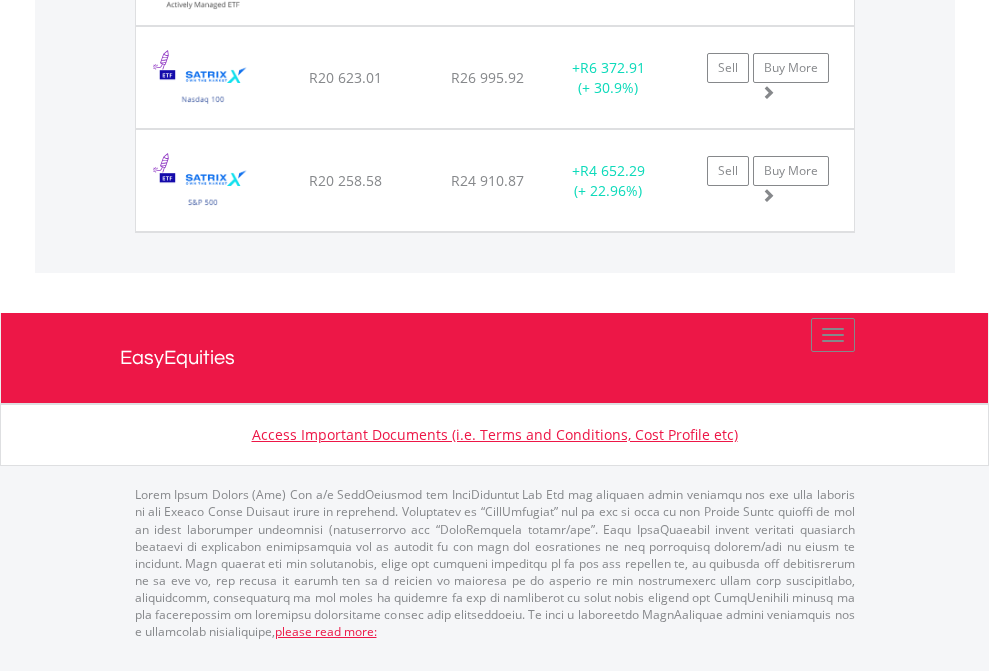 scroll, scrollTop: 144, scrollLeft: 0, axis: vertical 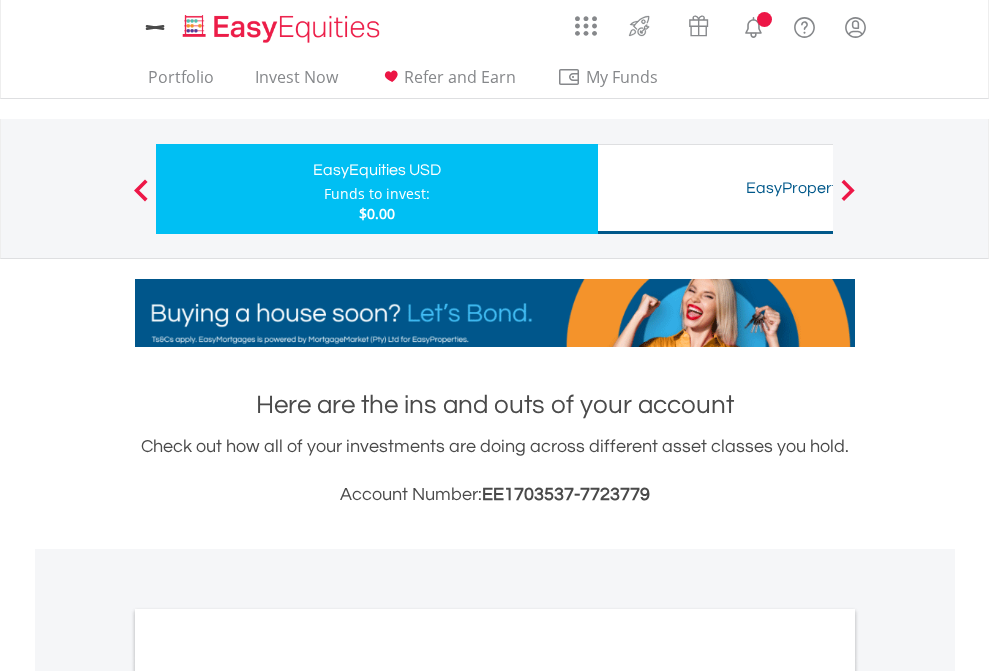 click on "All Holdings" at bounding box center (268, 1096) 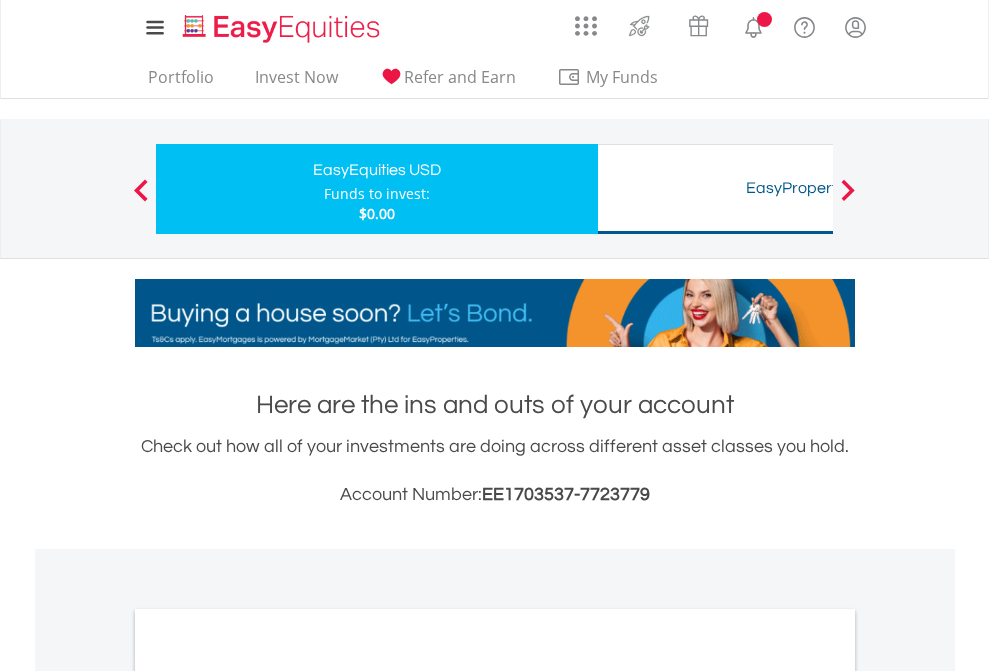 scroll, scrollTop: 1202, scrollLeft: 0, axis: vertical 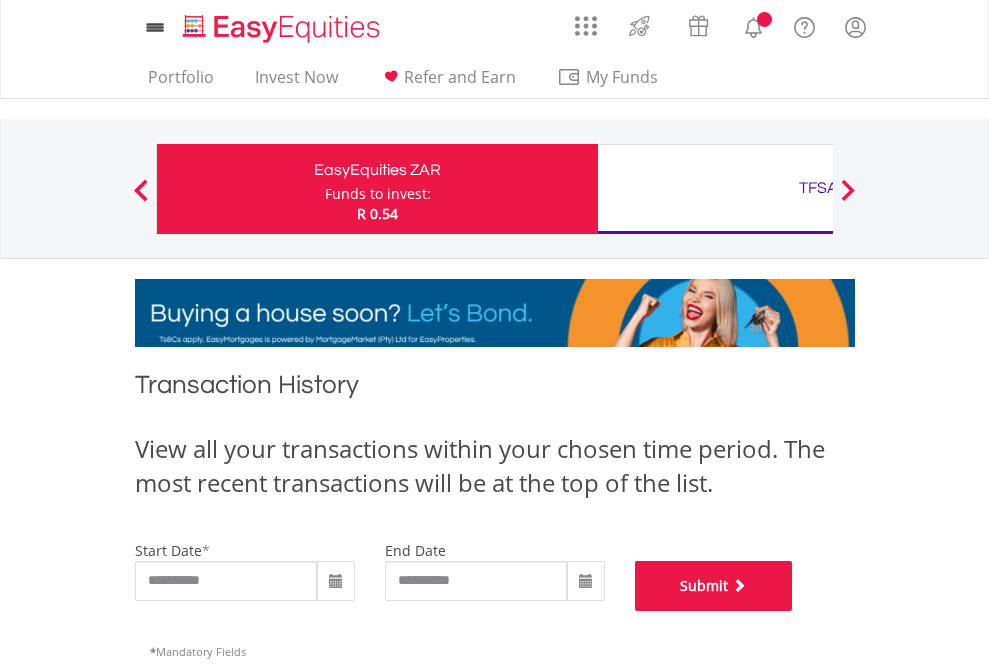 click on "Submit" at bounding box center [714, 586] 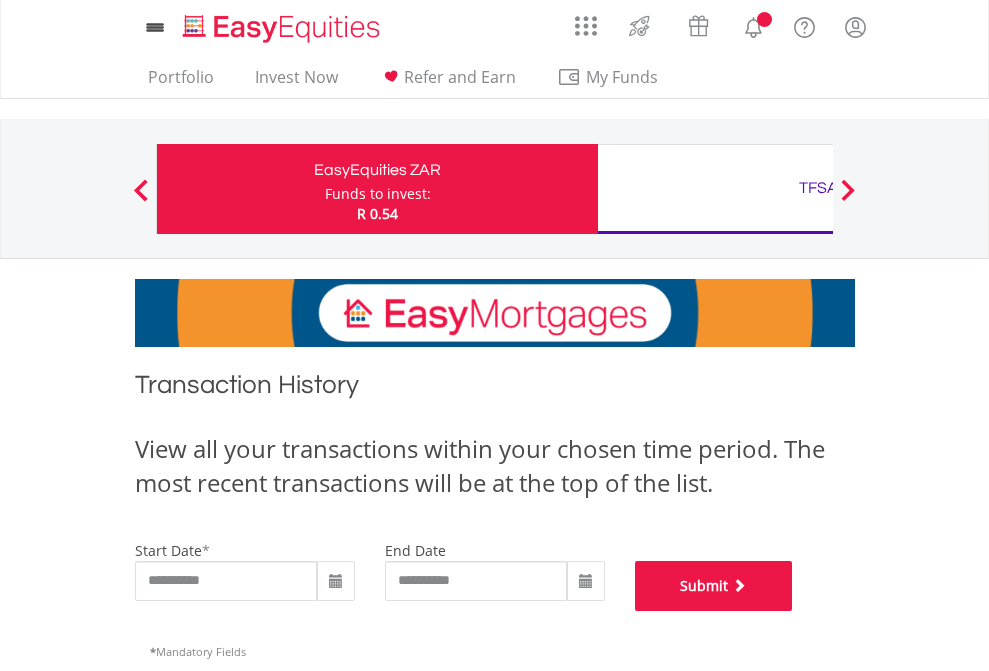 scroll, scrollTop: 811, scrollLeft: 0, axis: vertical 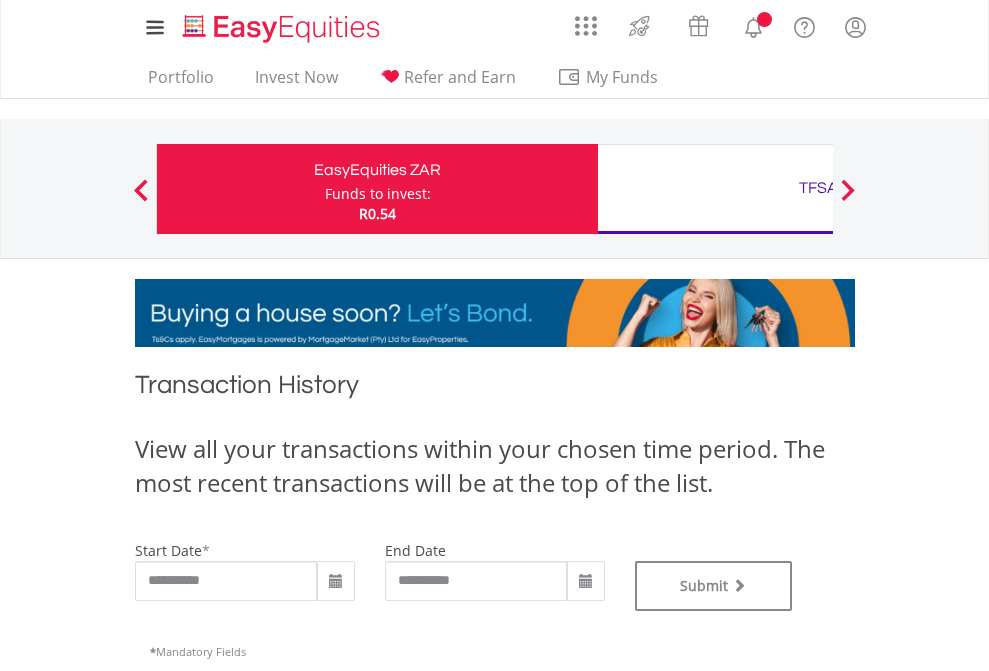 click on "TFSA" at bounding box center [818, 188] 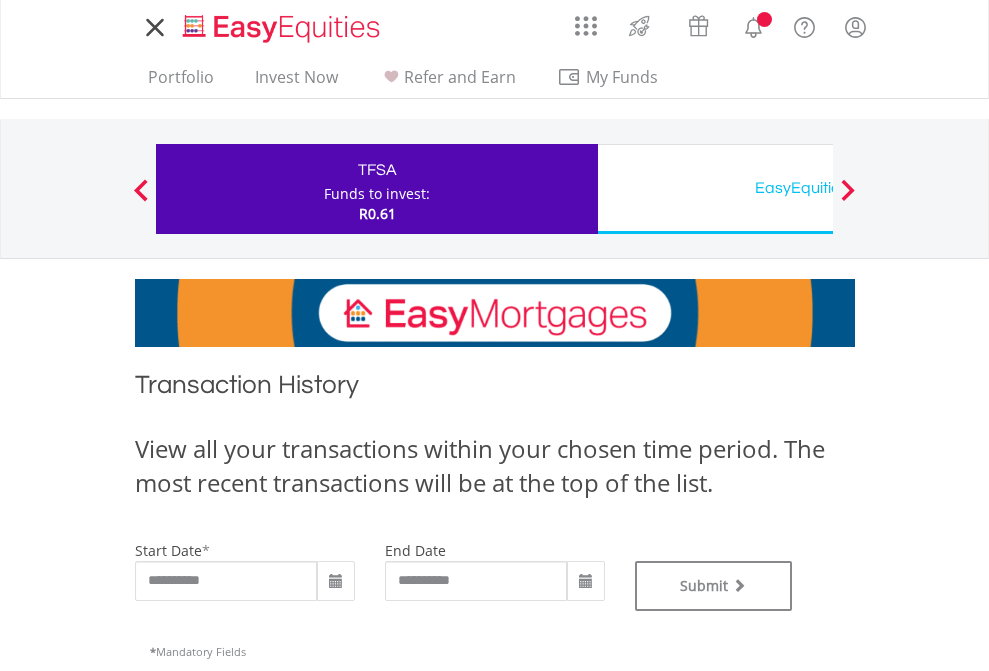 scroll, scrollTop: 0, scrollLeft: 0, axis: both 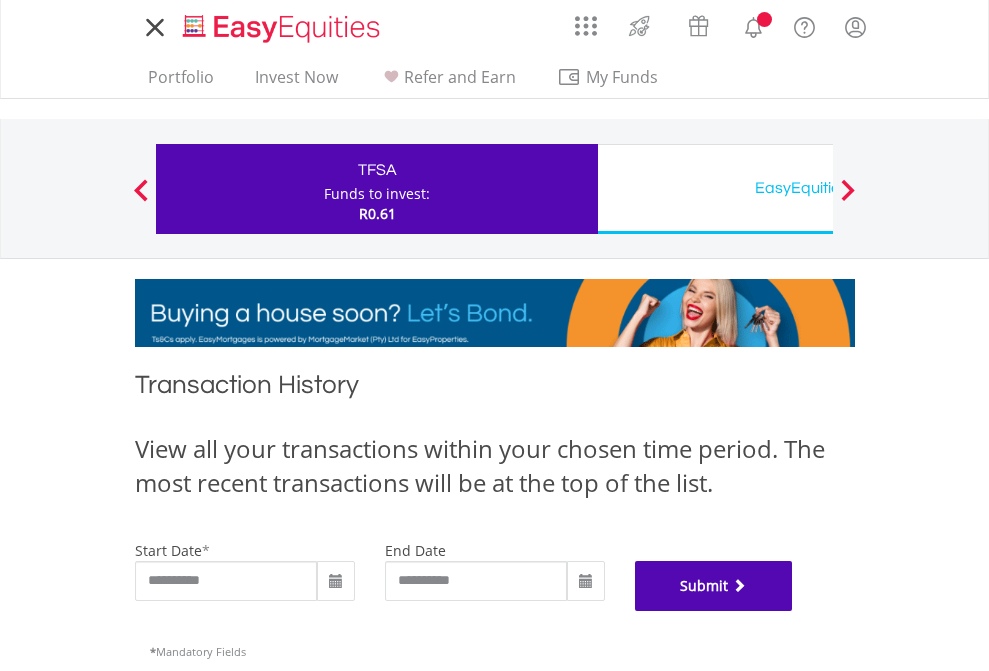 click on "Submit" at bounding box center (714, 586) 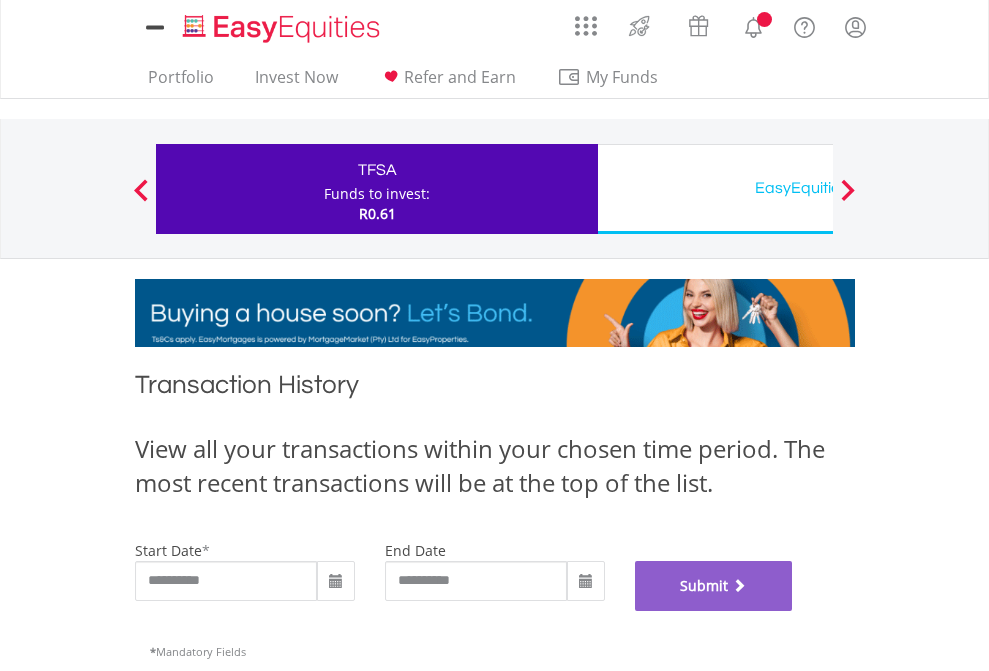 scroll, scrollTop: 811, scrollLeft: 0, axis: vertical 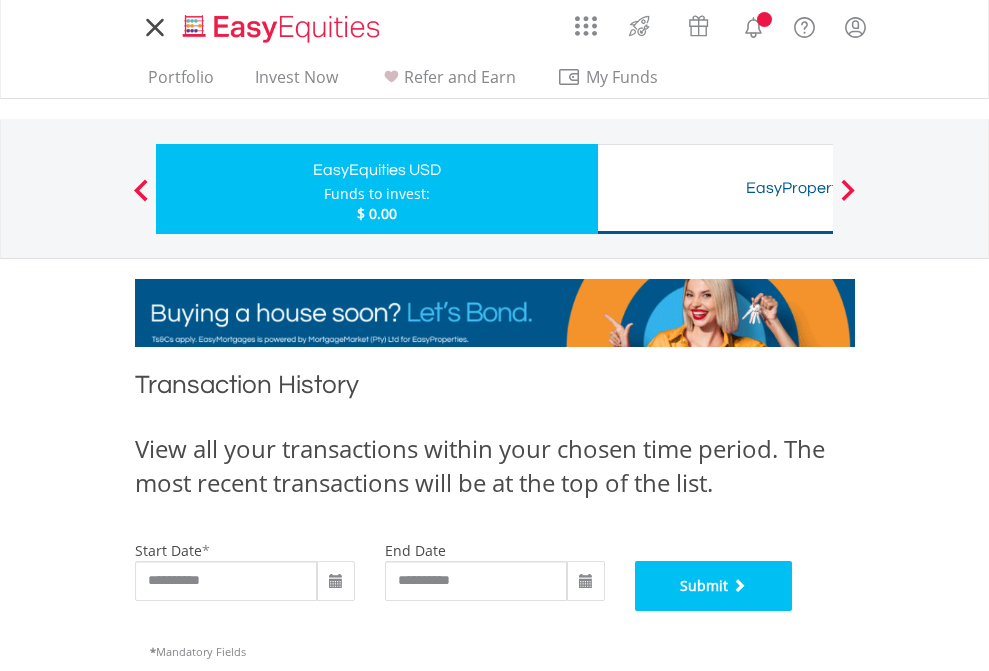 click on "Submit" at bounding box center [714, 586] 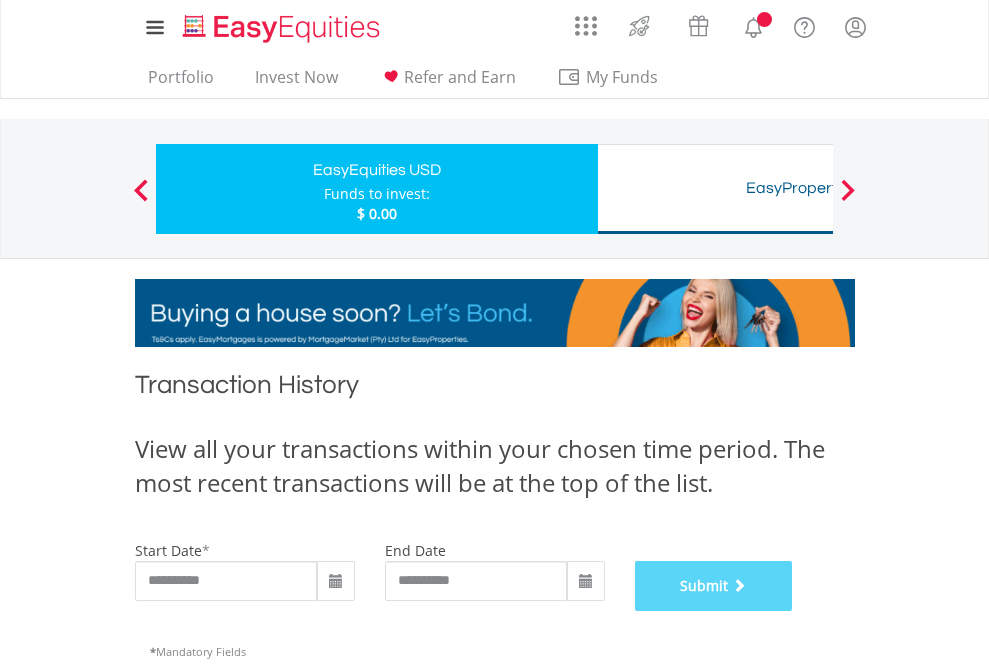 scroll, scrollTop: 811, scrollLeft: 0, axis: vertical 